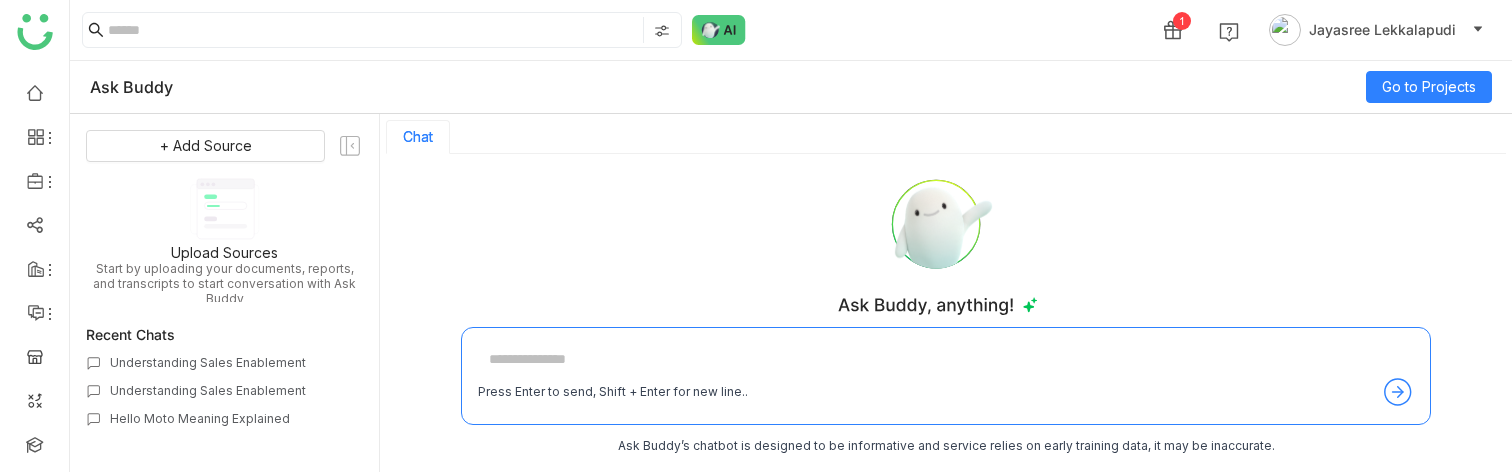 scroll, scrollTop: 0, scrollLeft: 0, axis: both 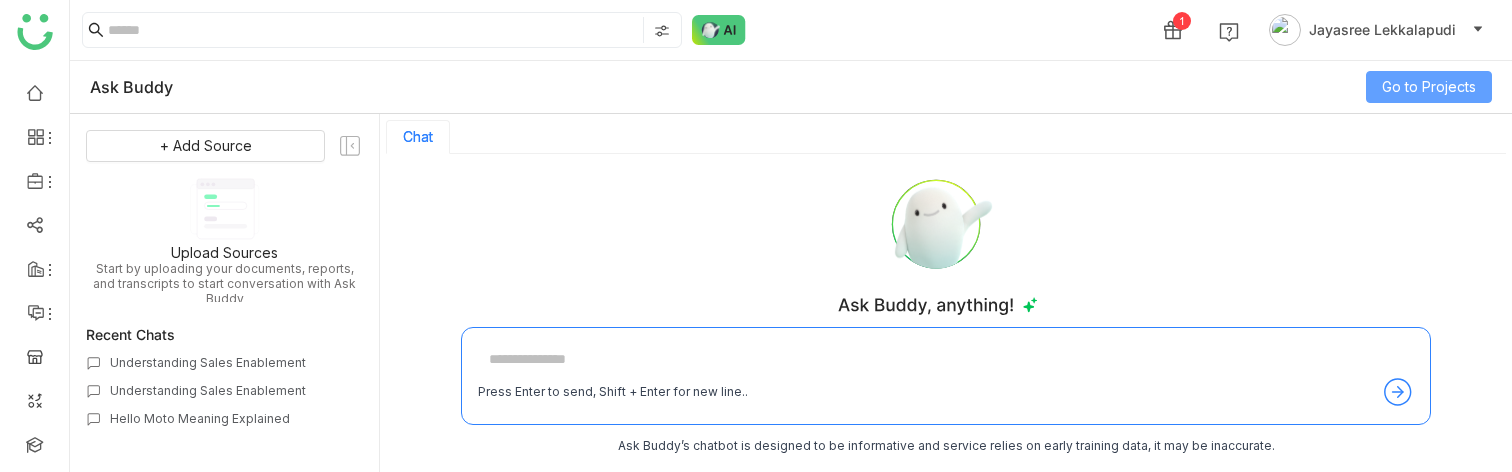click on "Go to Projects" 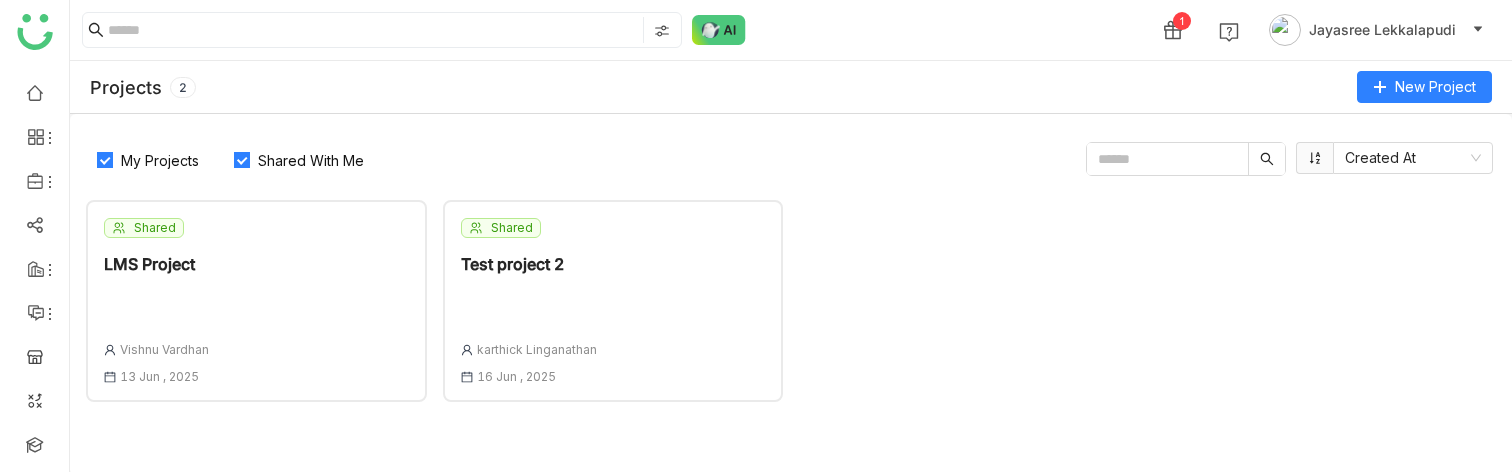 click on "Shared  LMS Project  [FIRST] [LAST] [DAY] [MONTH] , [YEAR]" 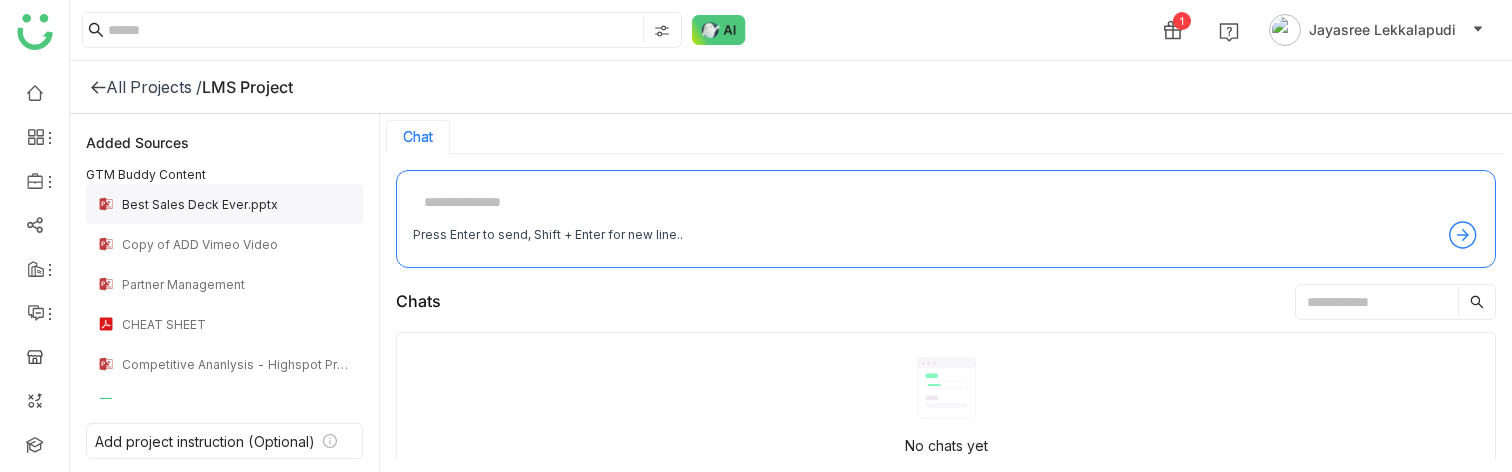 click on "Best Sales Deck Ever.pptx" 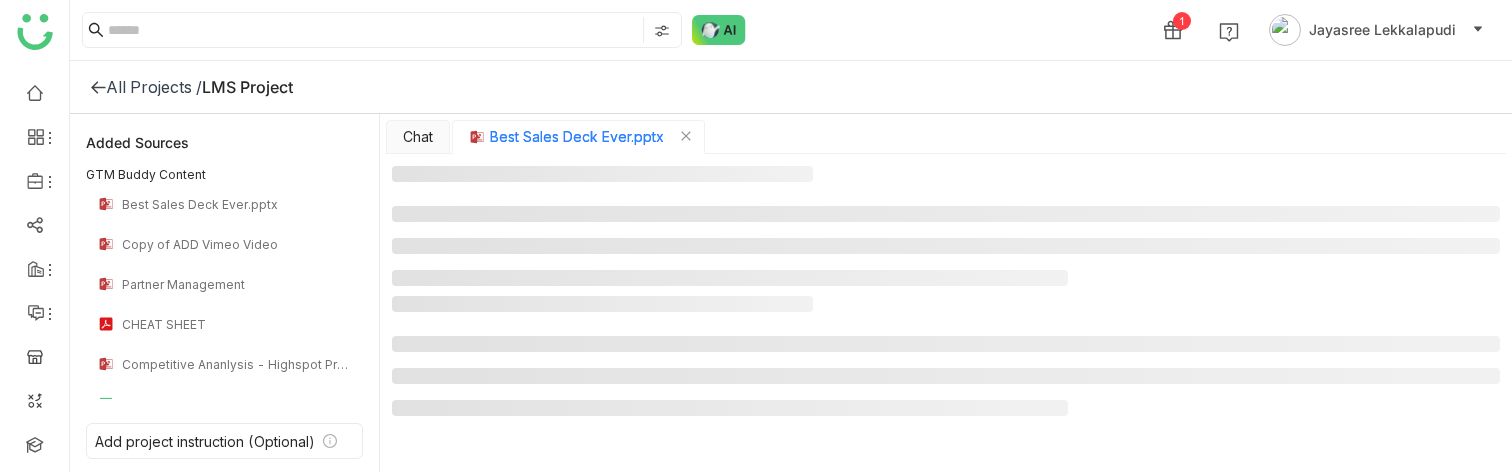 click on "Added Sources GTM Buddy Content Best Sales Deck Ever.pptx Copy of ADD Vimeo Video  Partner Management CHEAT SHEET Competitive Ananlysis - Highspot Product Features.pptx Untitled G-page GTMBuddy-export Zendesk vs Salesforce (becuase) (1) (1) (2) GMT20250625-100452_Recording_1920x1080" 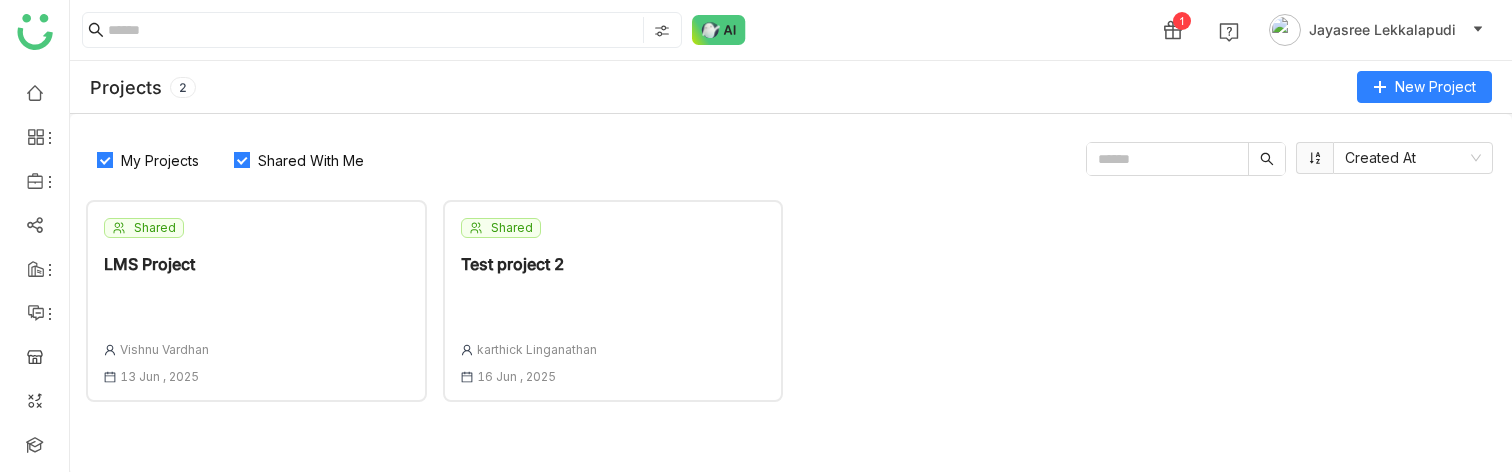click on "Shared  Test project 2  [FIRST] [LAST] [DAY] [MONTH] , [YEAR]" 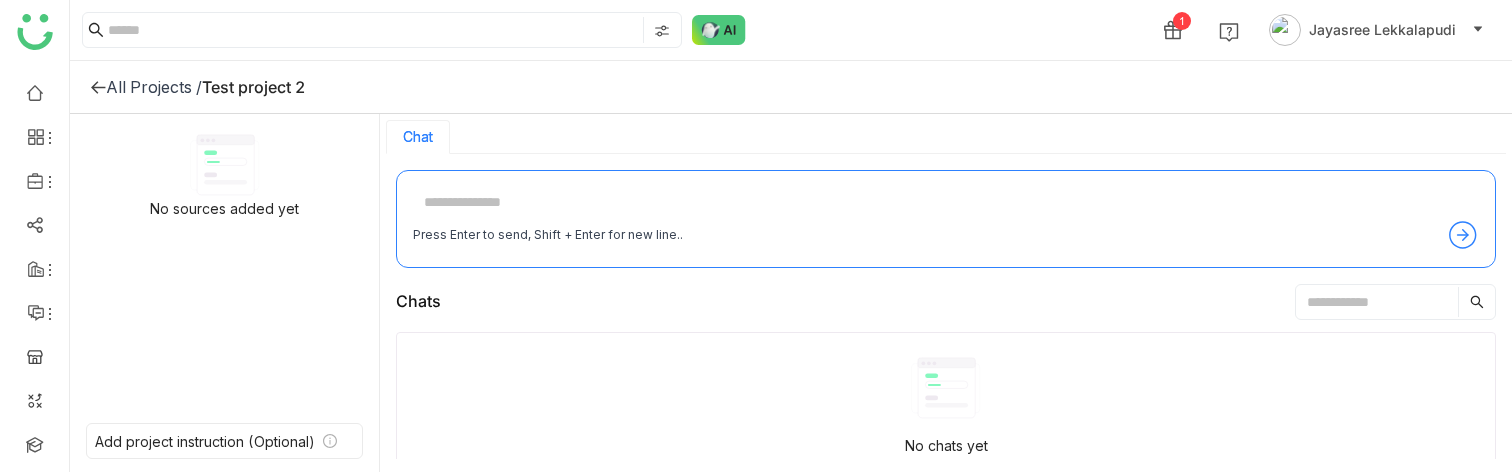 click on "All Projects /" 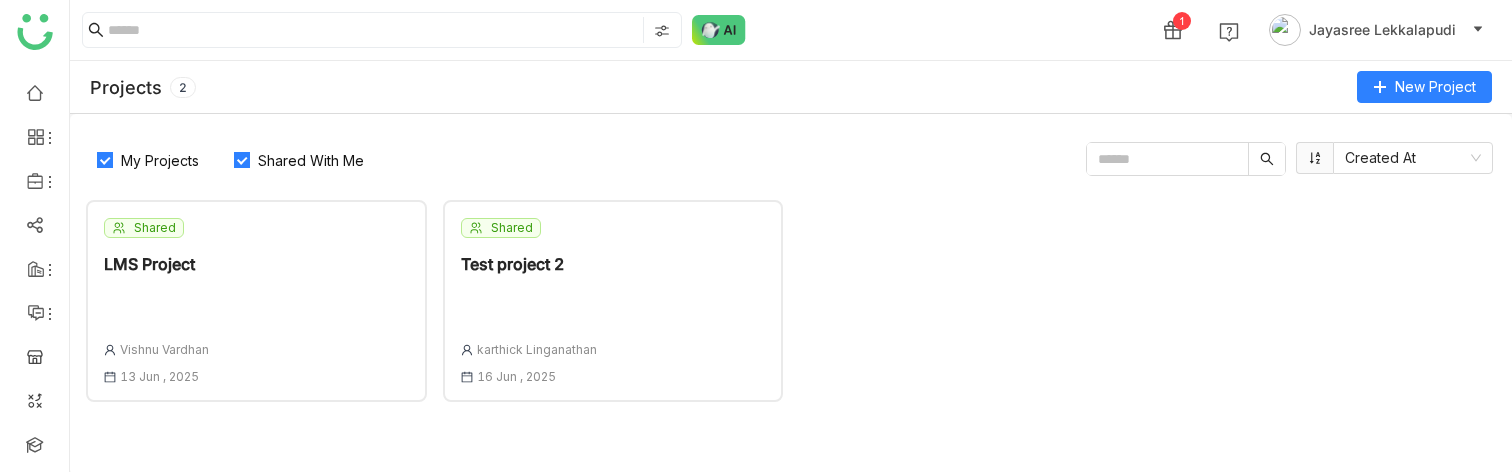 click on "Shared" 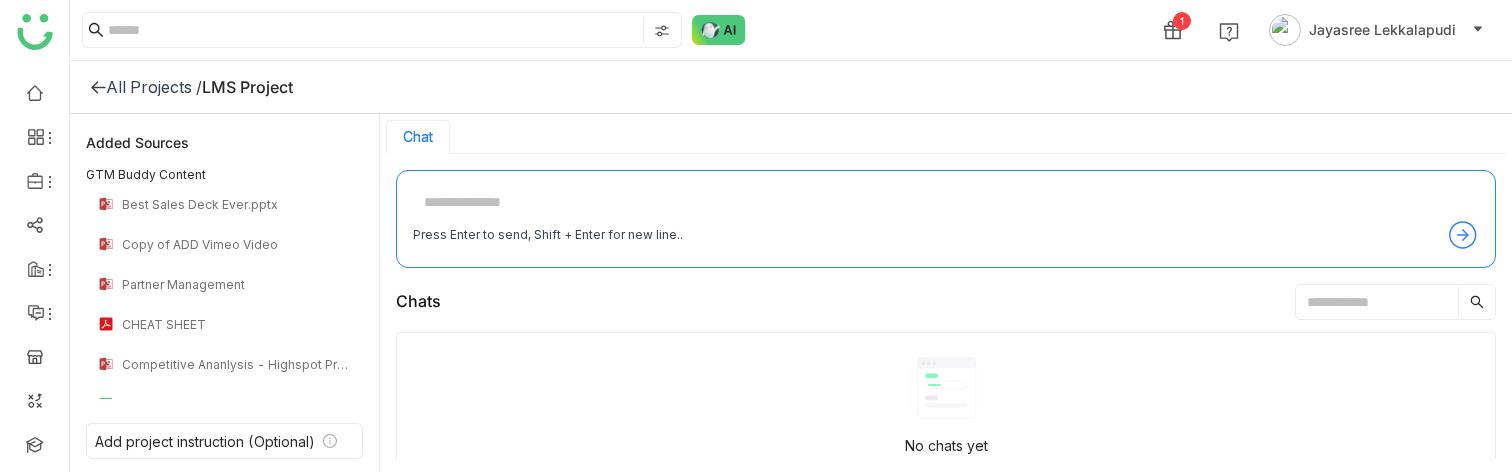 click on "All Projects /    LMS Project" 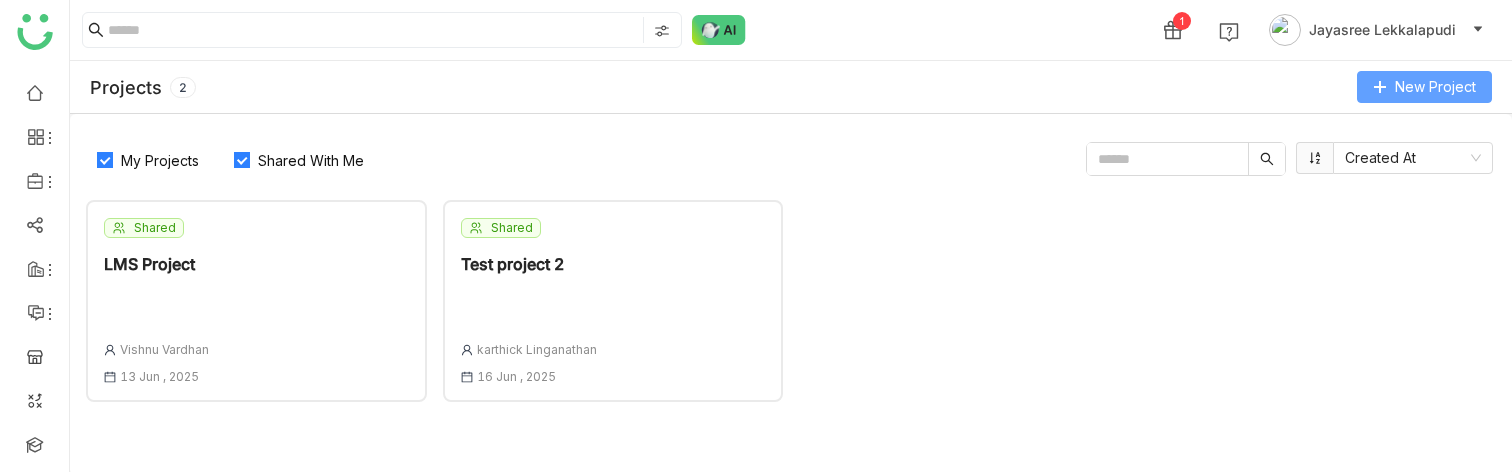 click on "New Project" 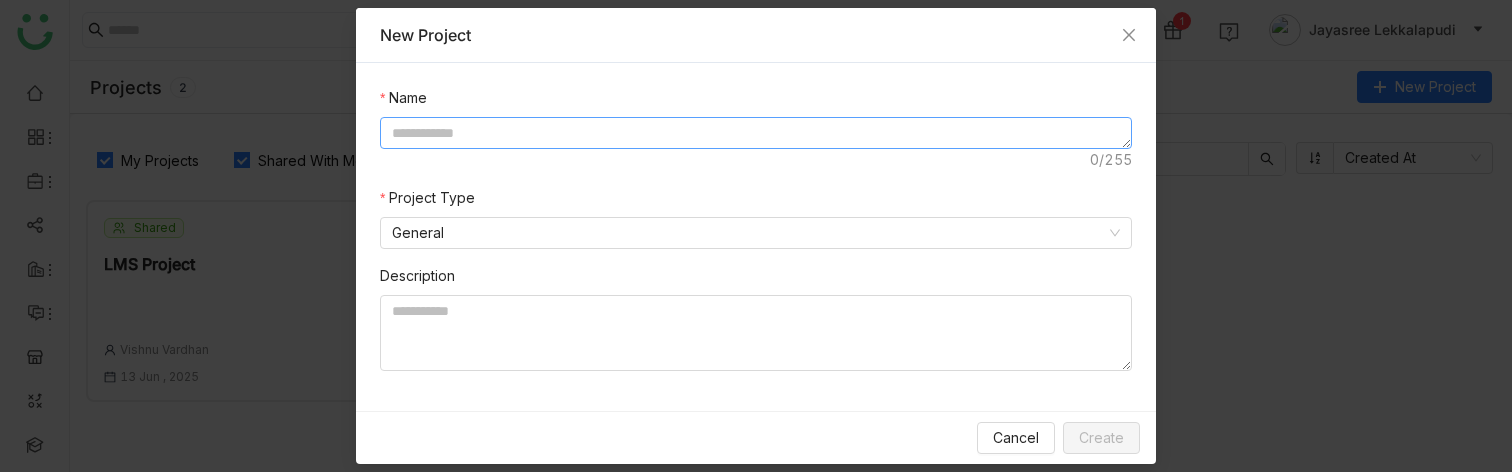 click 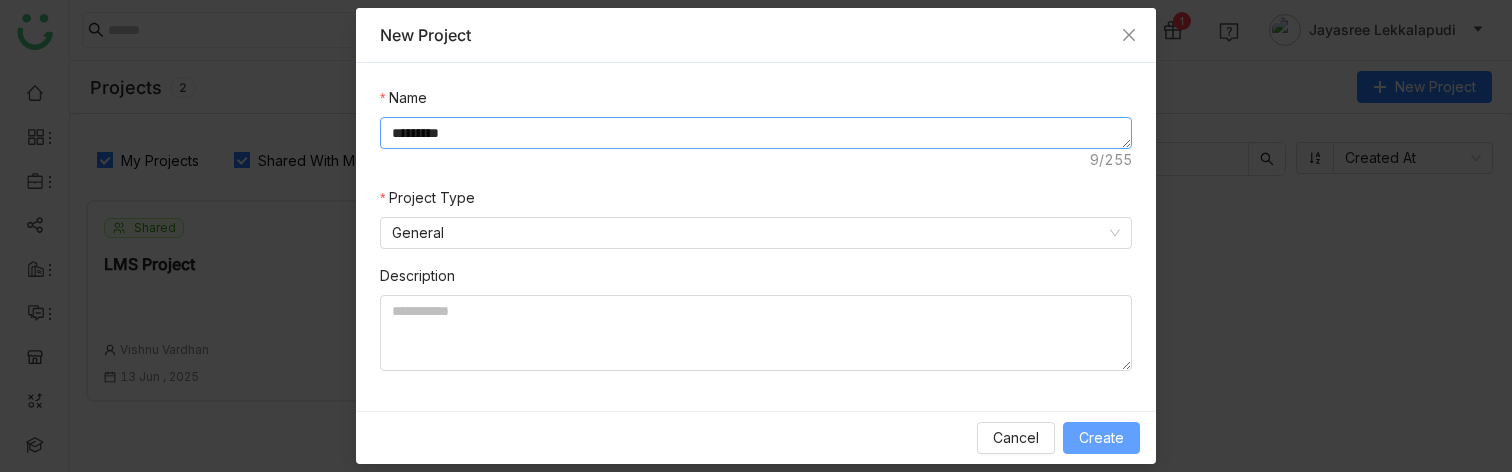 type on "*********" 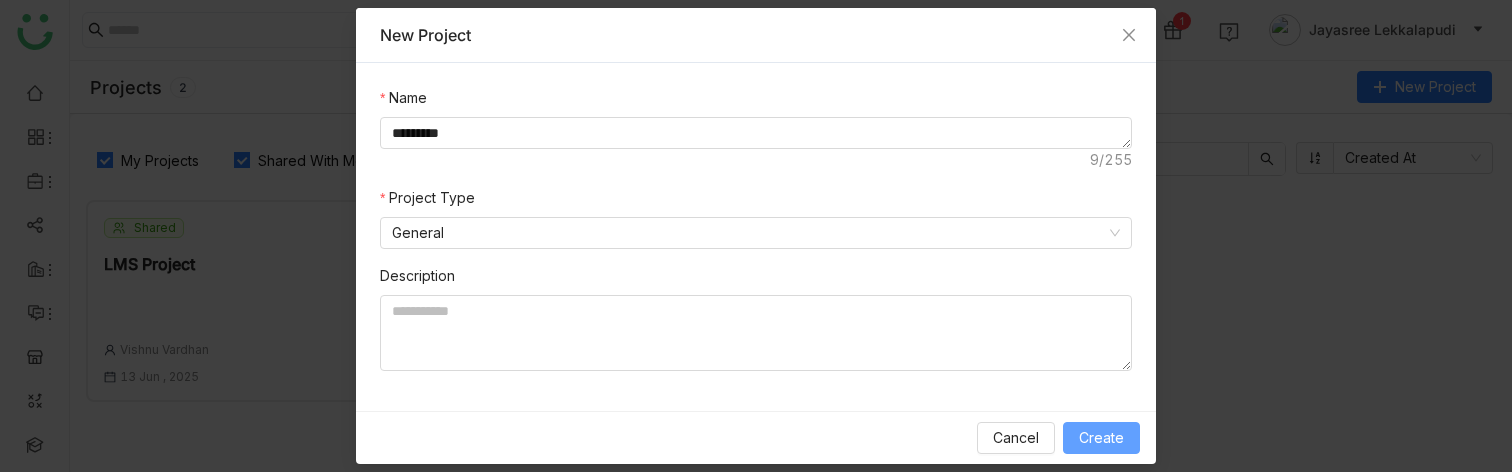 click on "Create" at bounding box center (1101, 438) 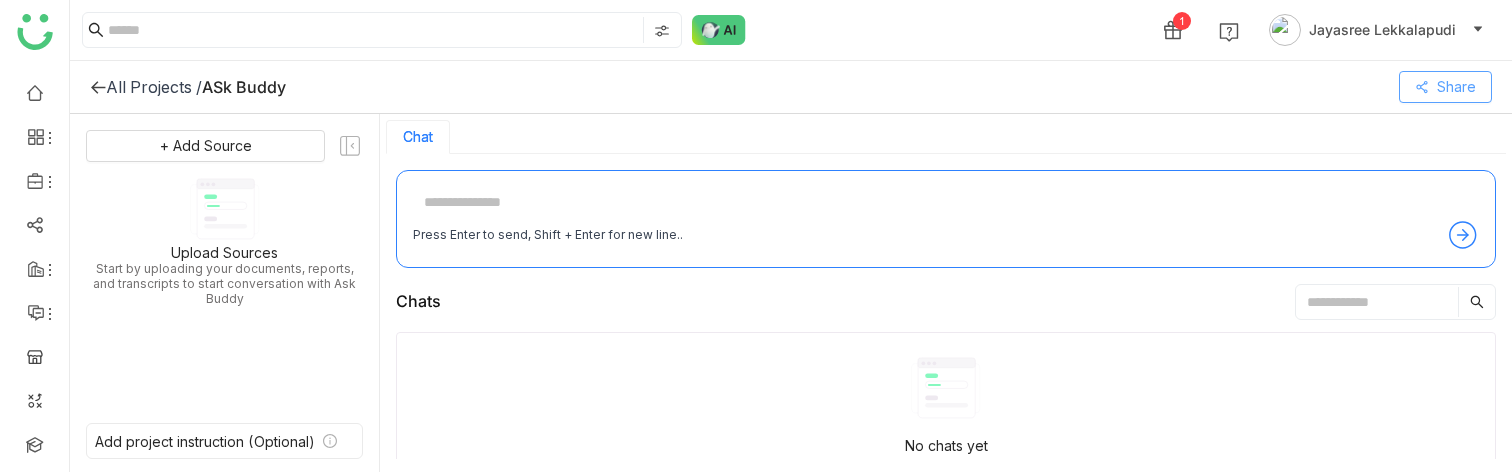 click on "Share" 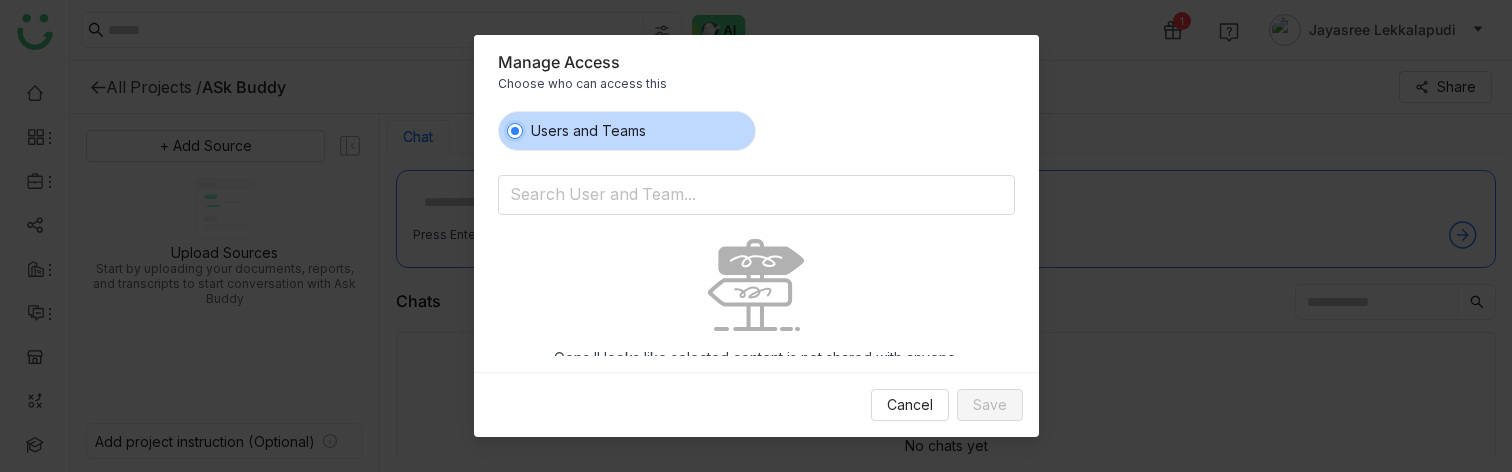 scroll, scrollTop: 28, scrollLeft: 0, axis: vertical 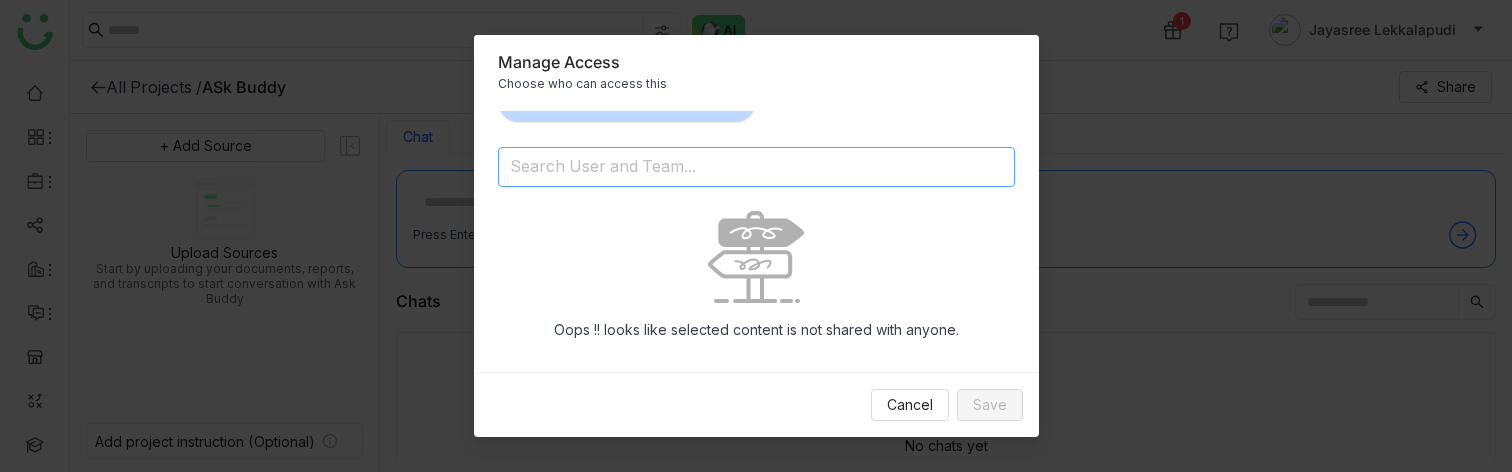 click at bounding box center [705, 168] 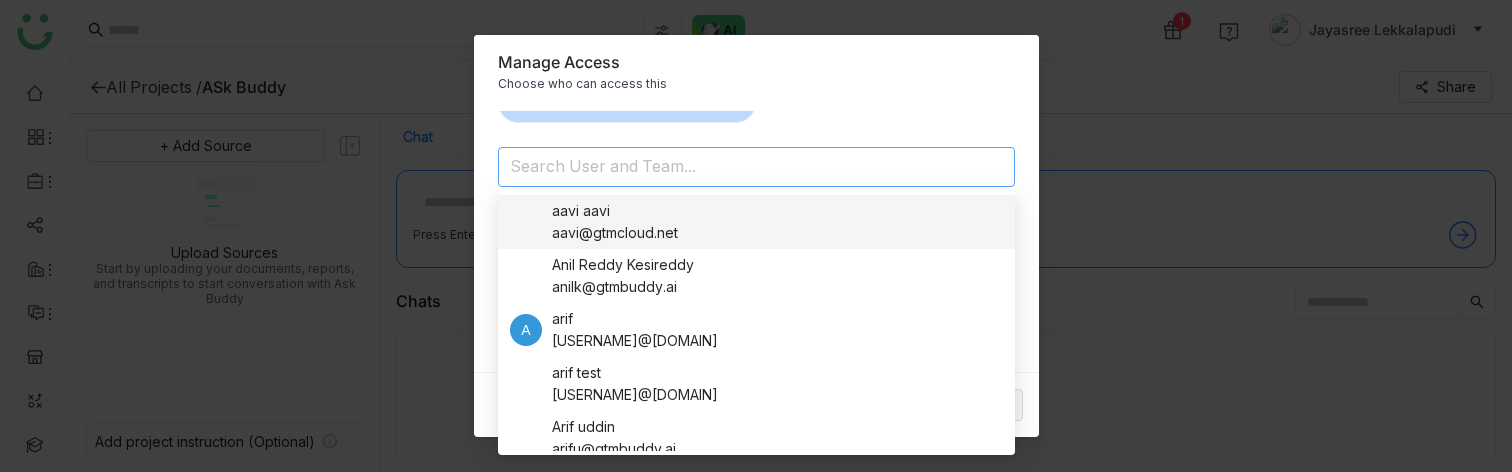 type on "*" 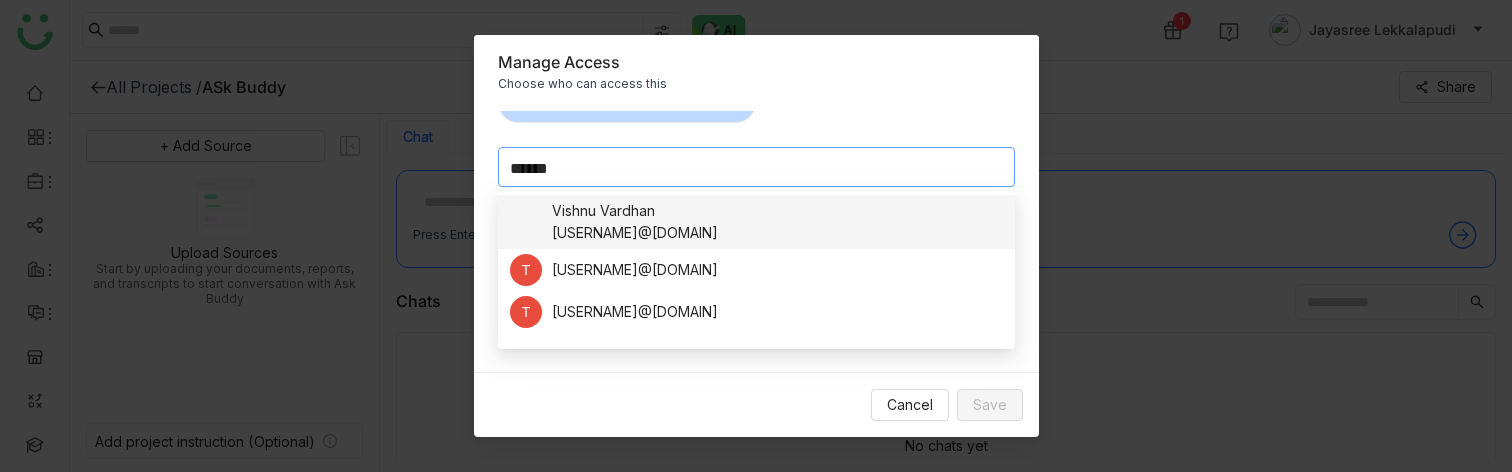 type on "******" 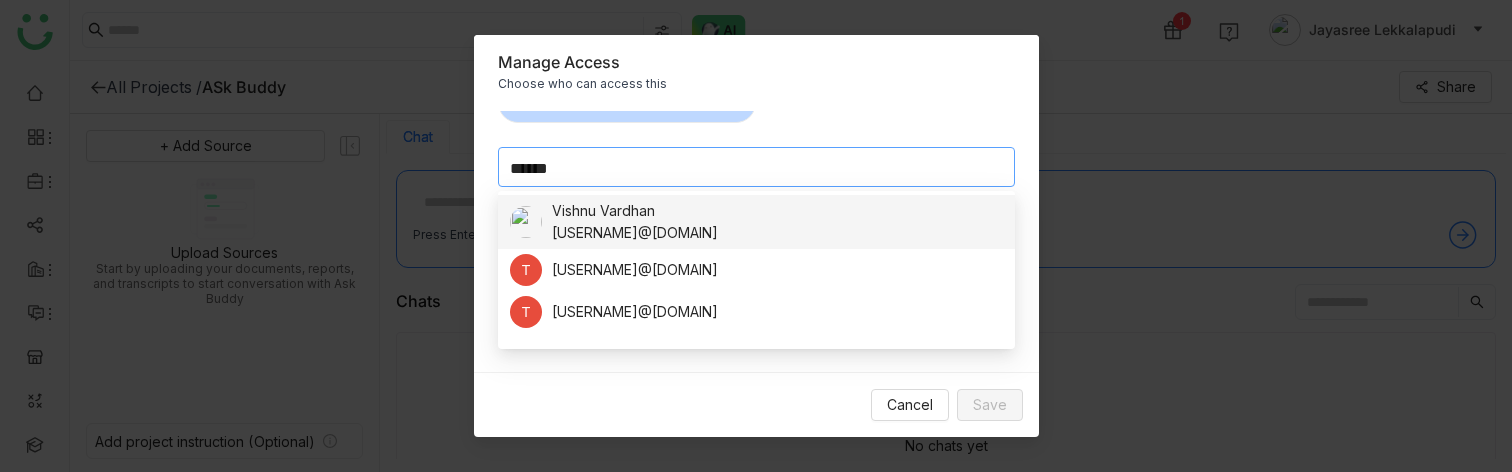 click on "[USERNAME]@[DOMAIN]" at bounding box center [635, 233] 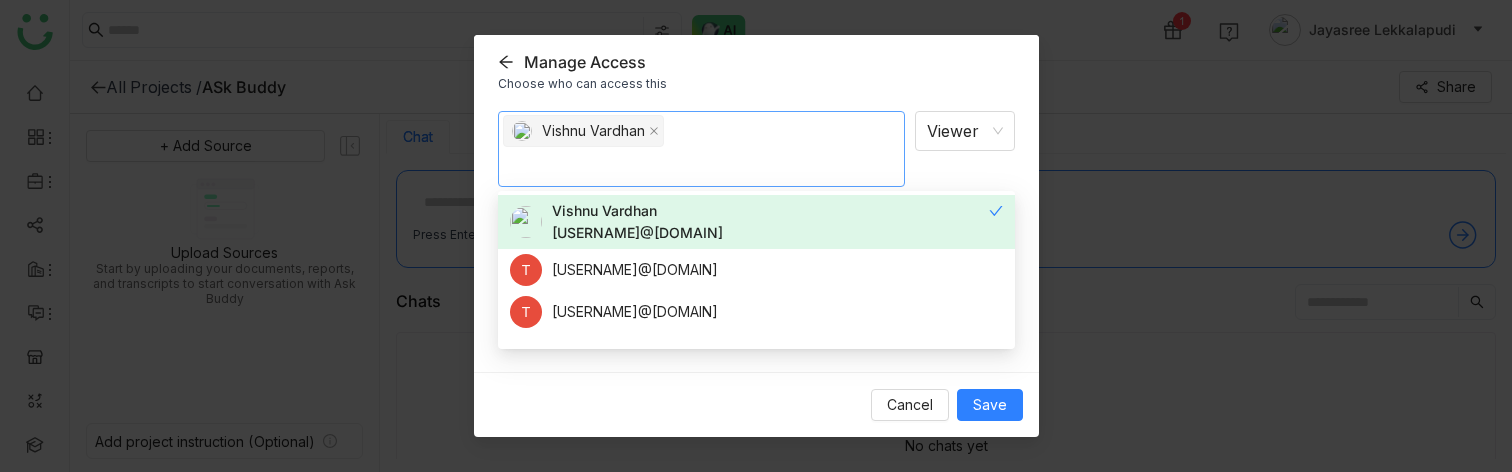 scroll, scrollTop: 0, scrollLeft: 0, axis: both 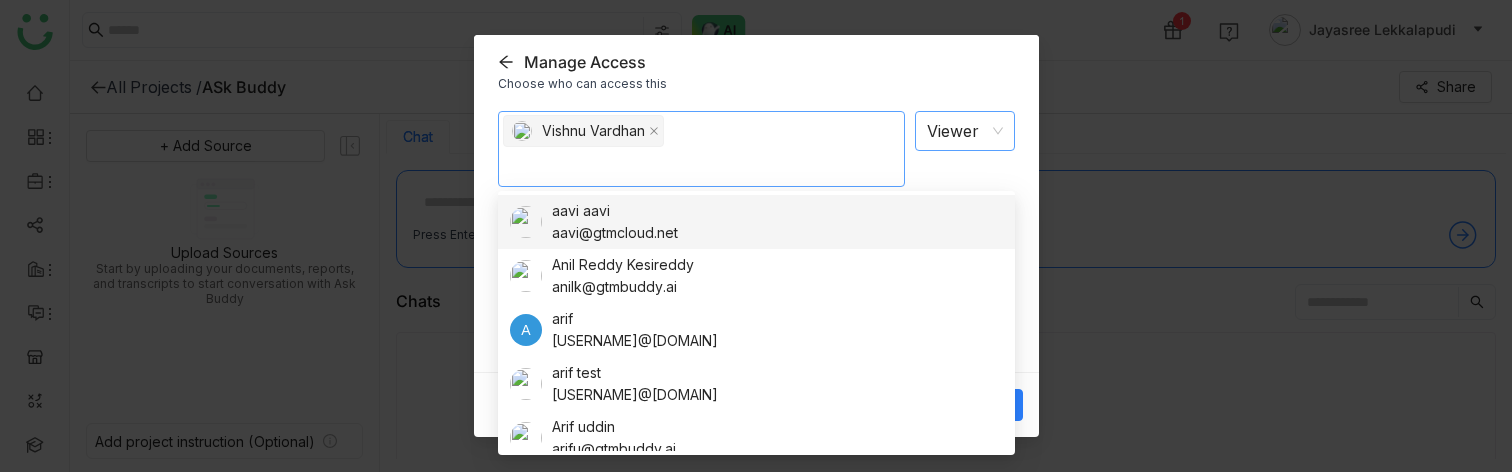 click on "Viewer" 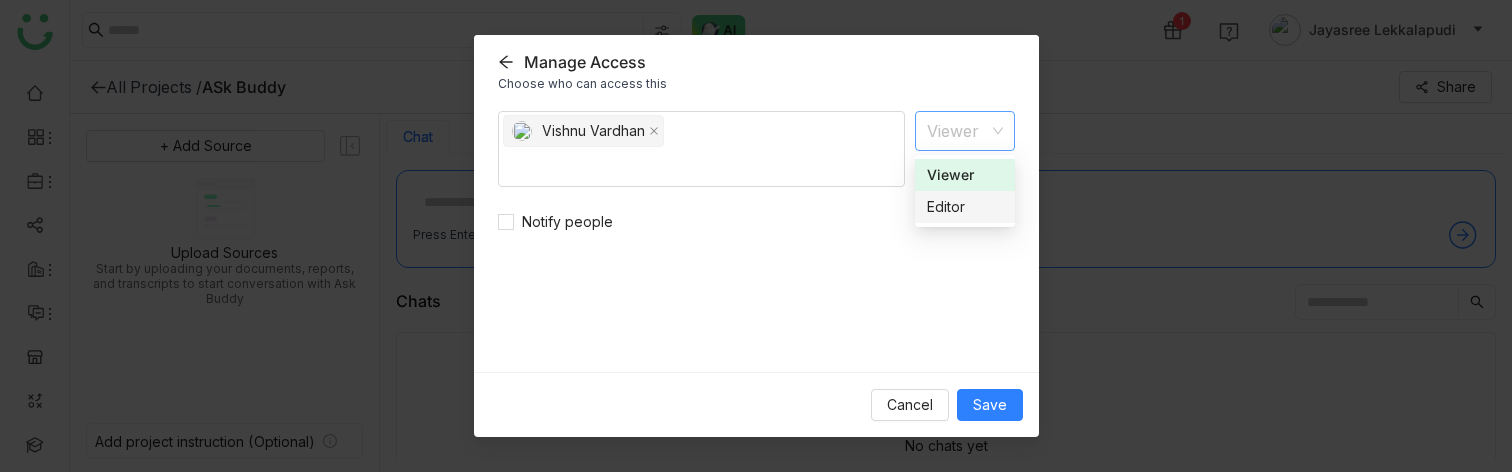 click on "[FIRST] [LAST]     Viewer  Notify people" at bounding box center [756, 234] 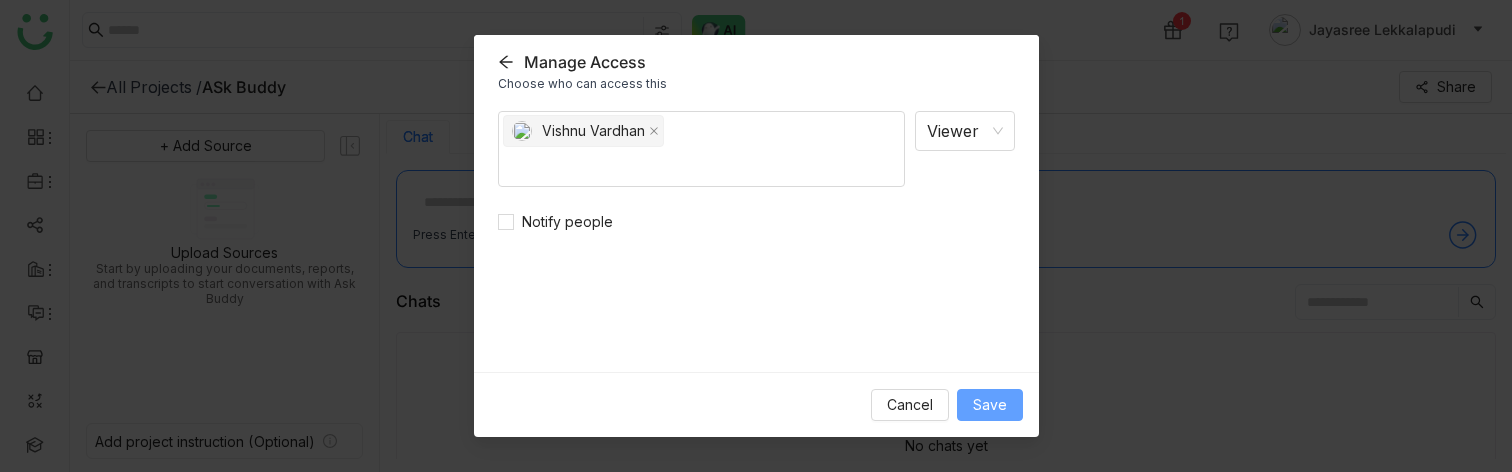 click on "Save" at bounding box center (990, 405) 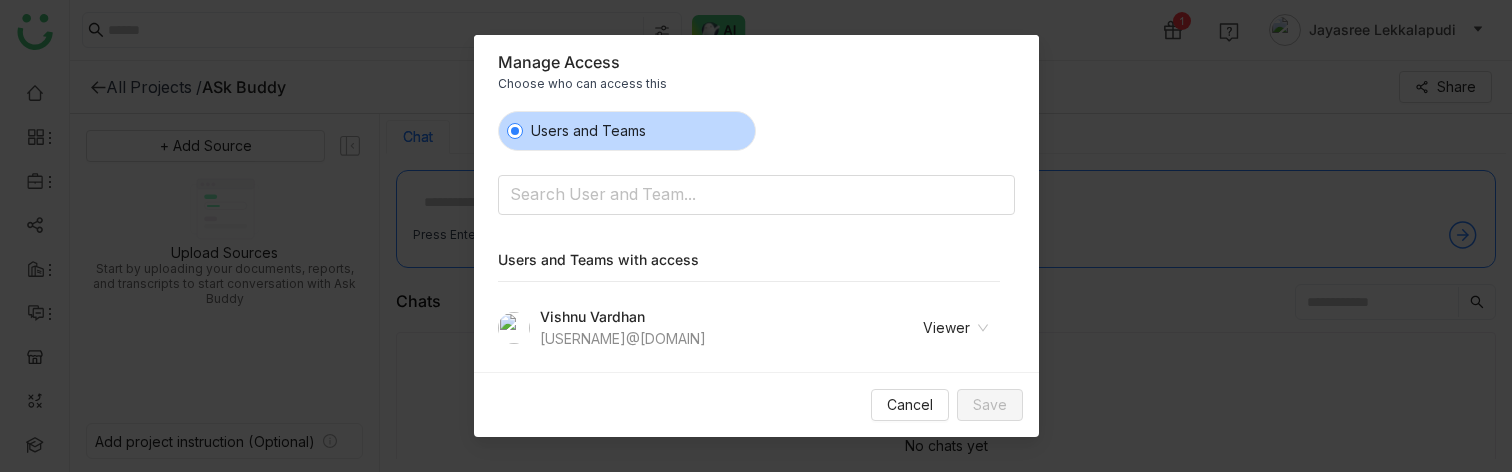click on "Viewer" 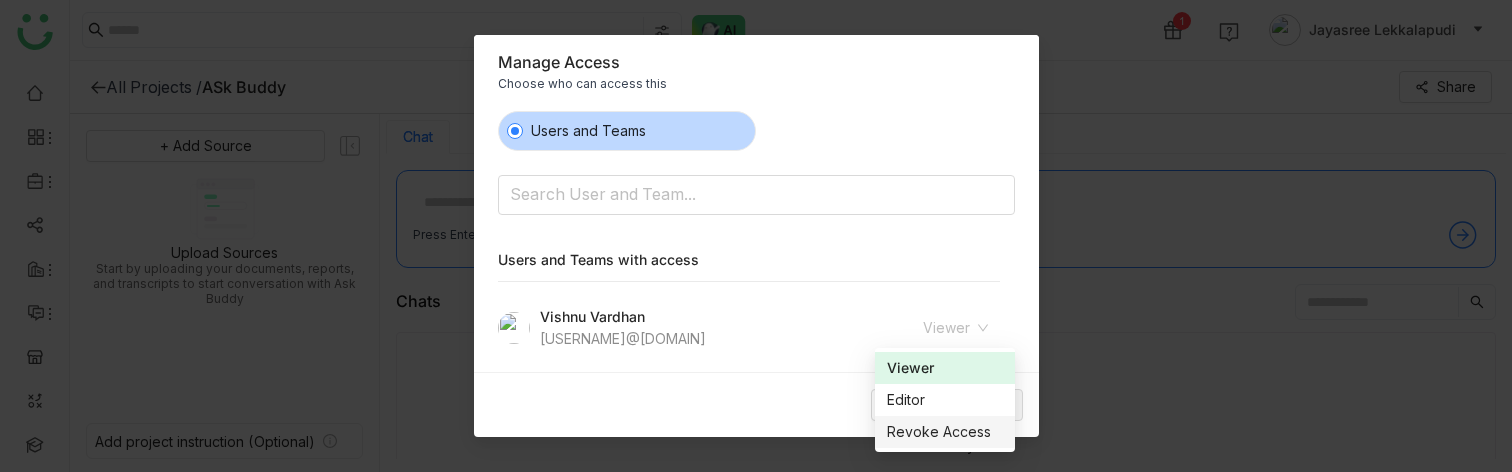 click on "Cancel   Save" at bounding box center [756, 405] 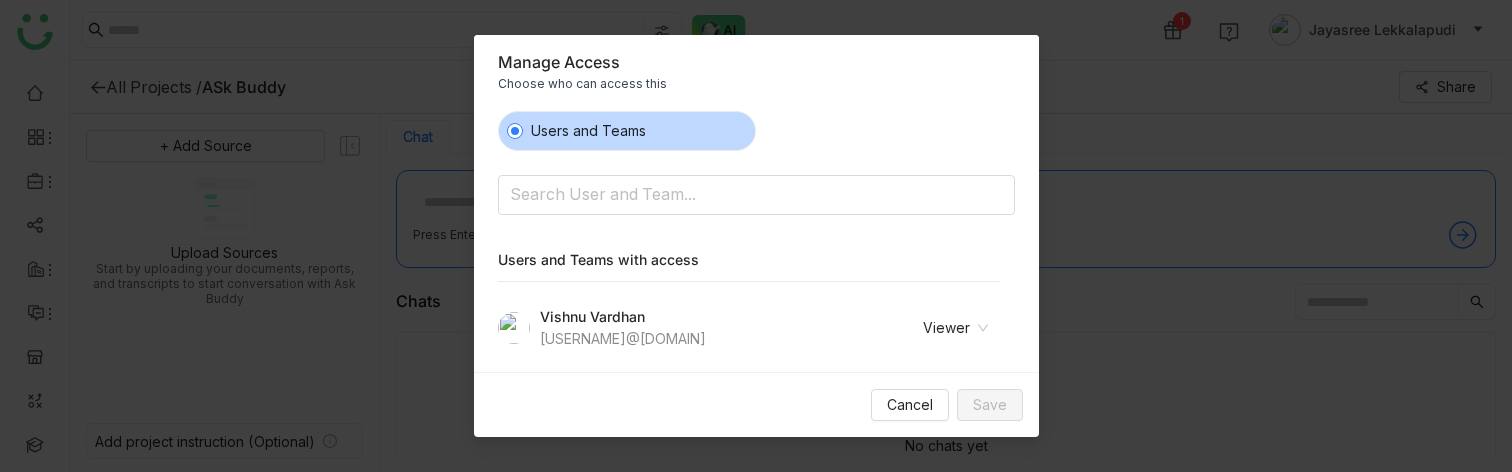 click on "Viewer" 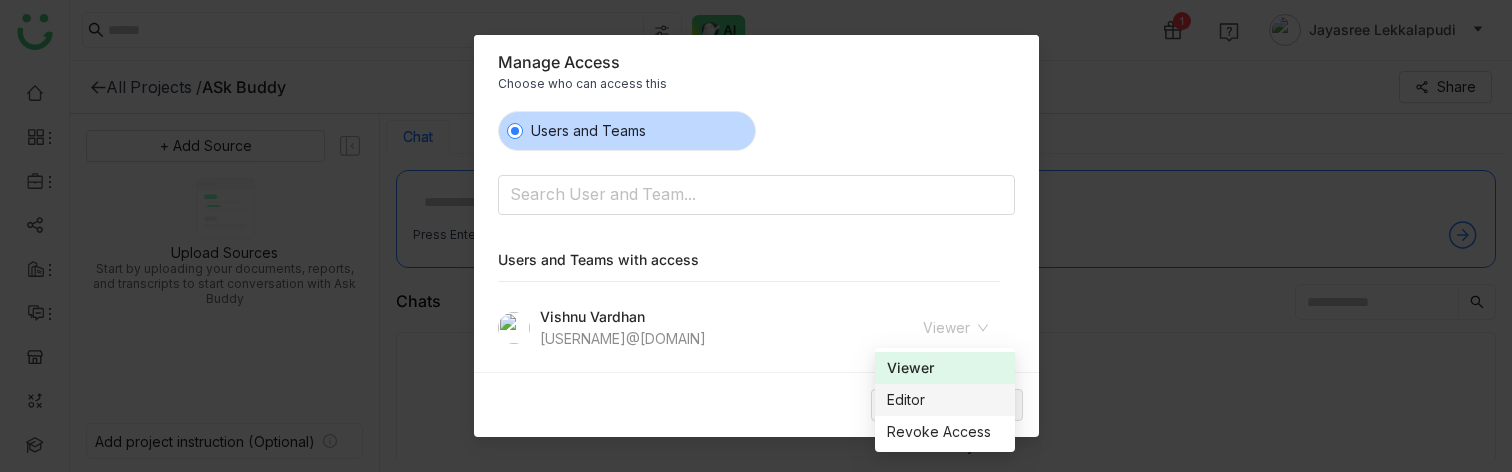 click on "Manage Access   Choose who can access this   Users and Teams    Search User and Team...   Users and Teams with access   [FIRST] [LAST]   [USERNAME]@[DOMAIN]   Viewer  Cancel   Save" at bounding box center [756, 236] 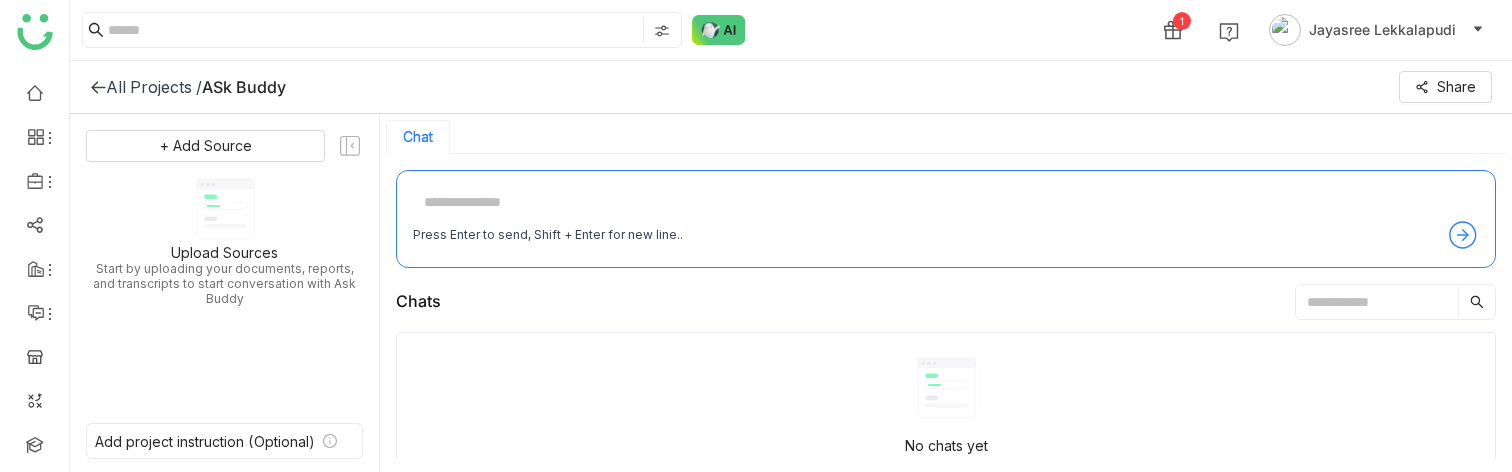 click 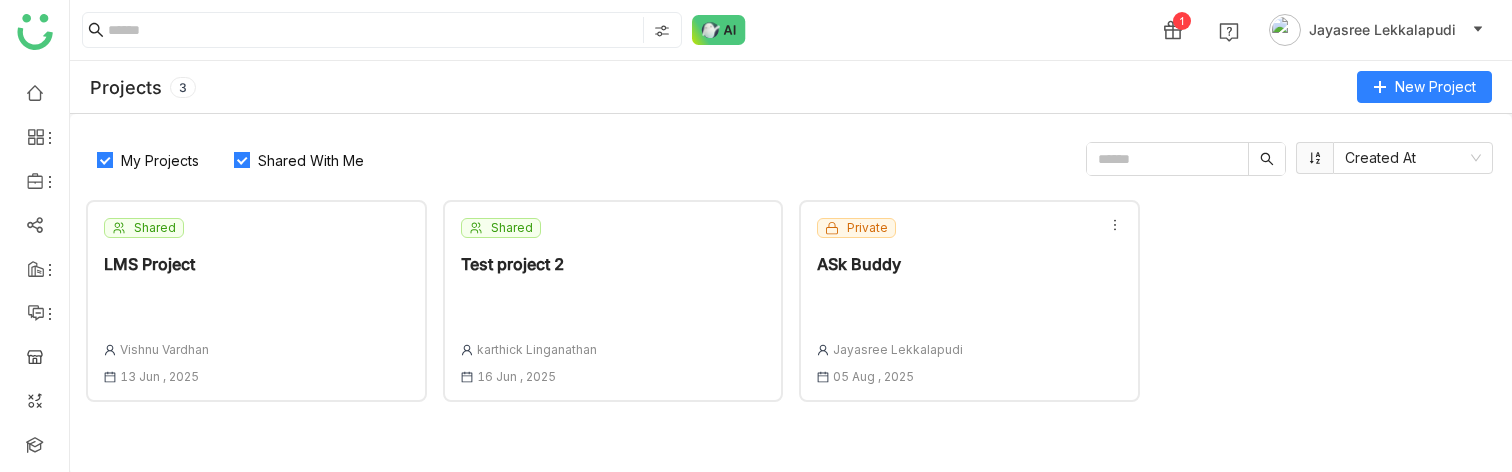 click on "Shared  LMS Project  [FIRST] [LAST] [DAY] [MONTH] , [YEAR]" 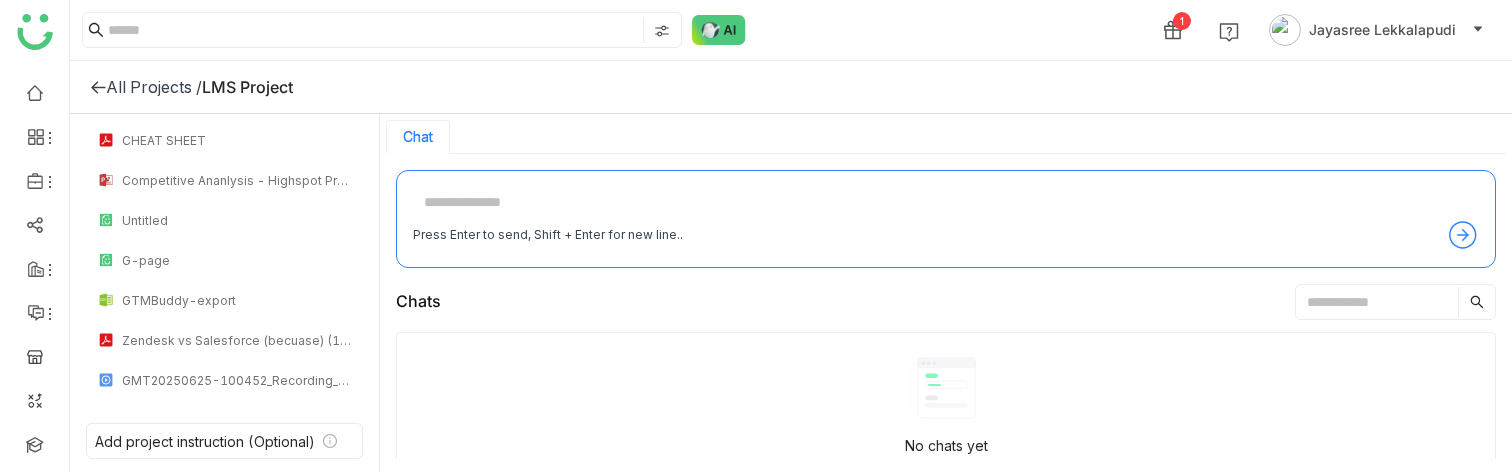 scroll, scrollTop: 241, scrollLeft: 0, axis: vertical 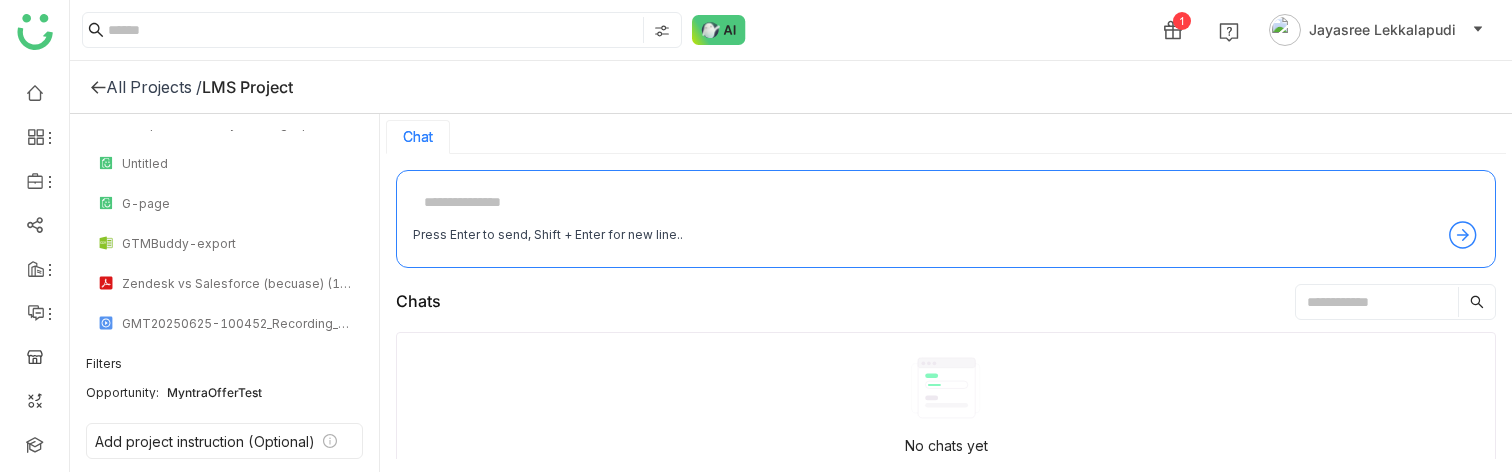 click on "Press Enter to send, Shift + Enter for new line.." at bounding box center (946, 219) 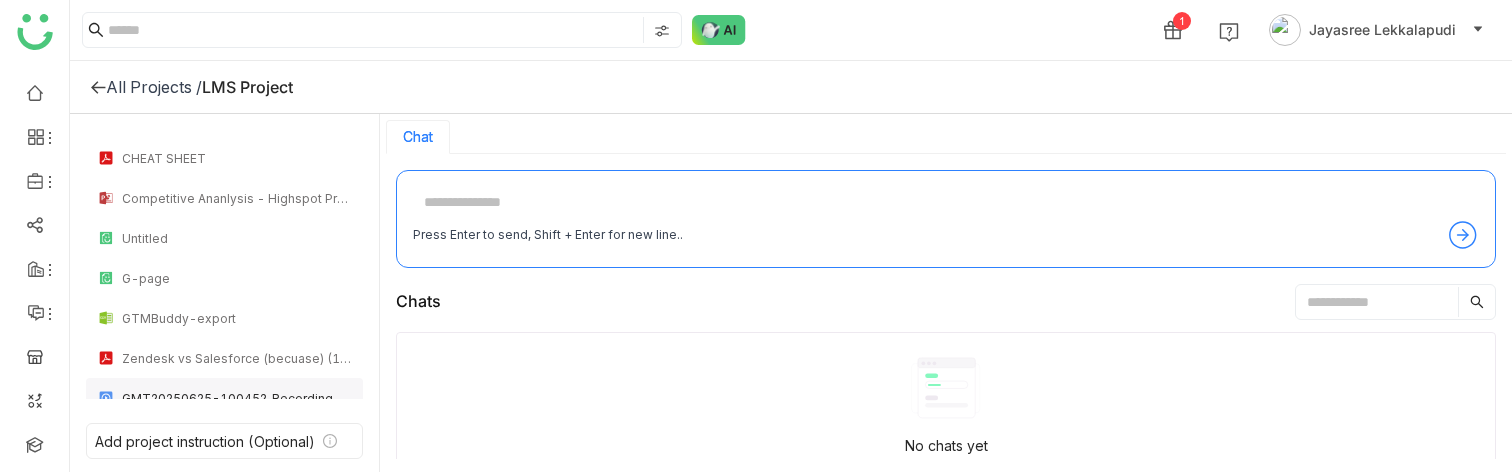 scroll, scrollTop: 0, scrollLeft: 0, axis: both 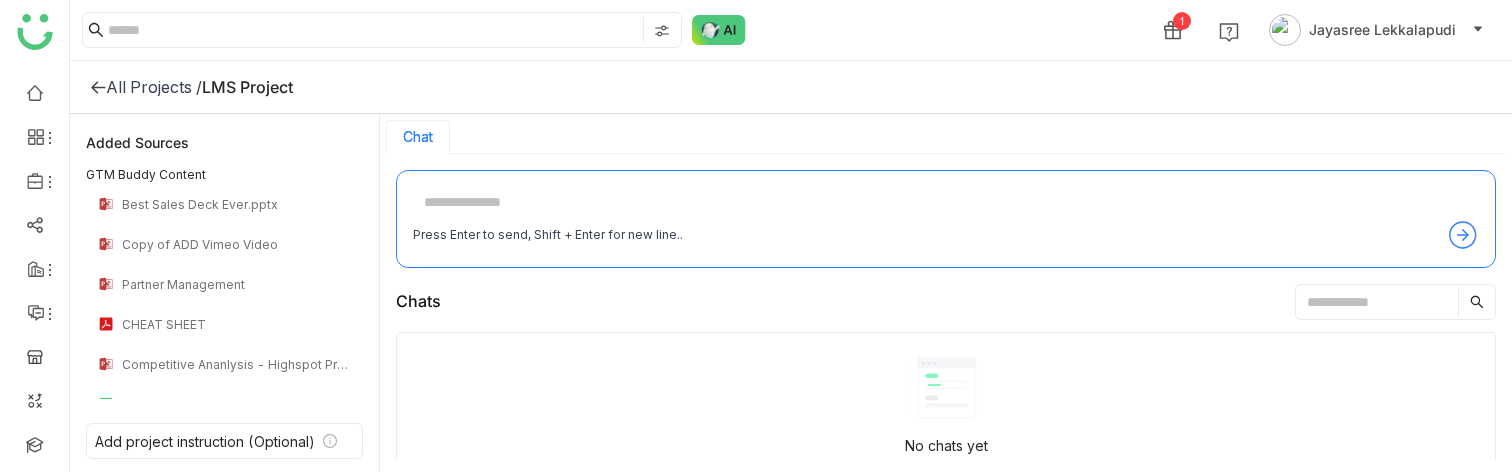 click 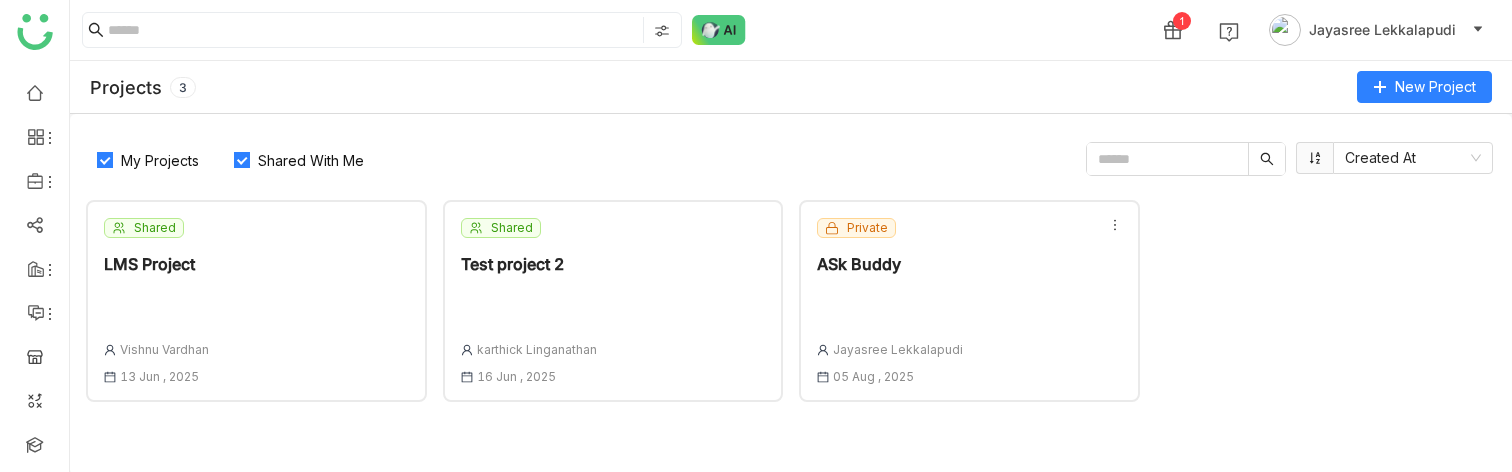 click 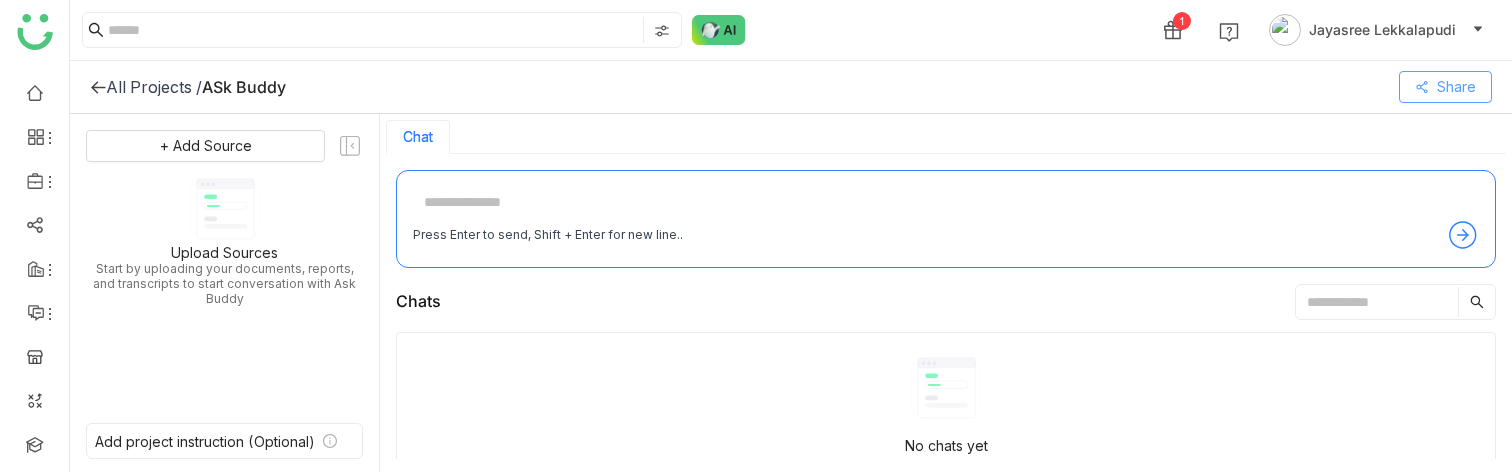 click on "Share" 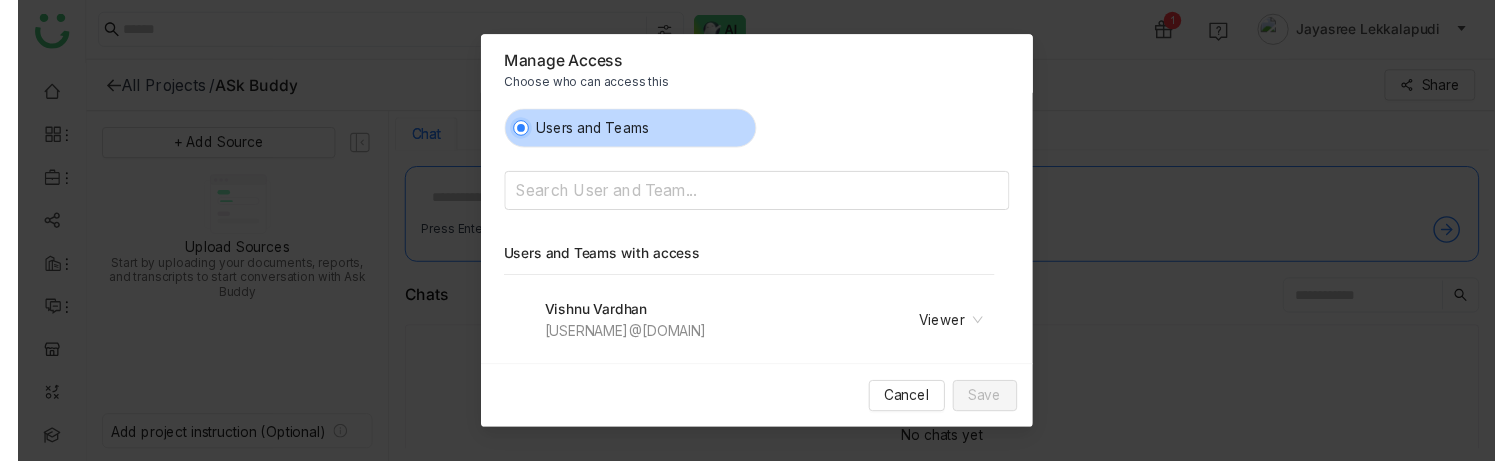 scroll, scrollTop: 5, scrollLeft: 0, axis: vertical 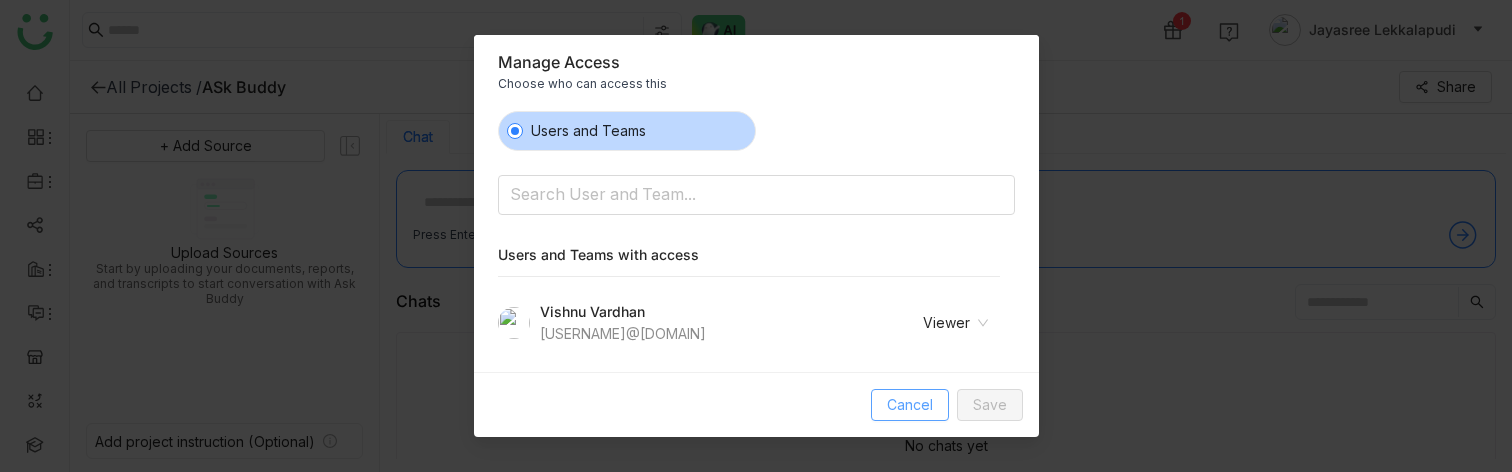 click on "Cancel" at bounding box center [910, 405] 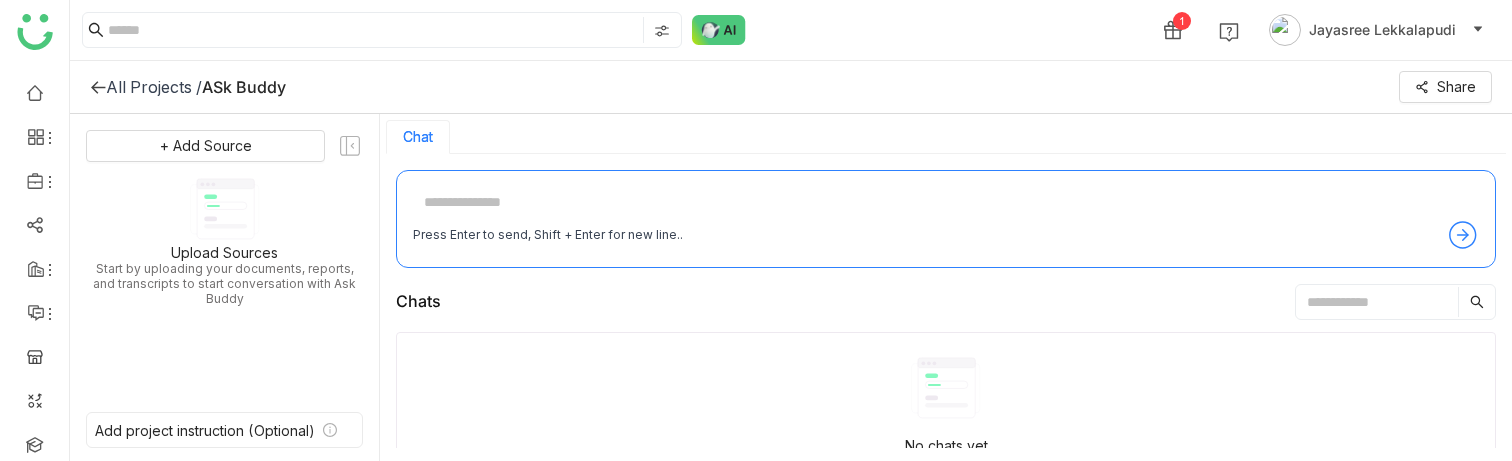 click 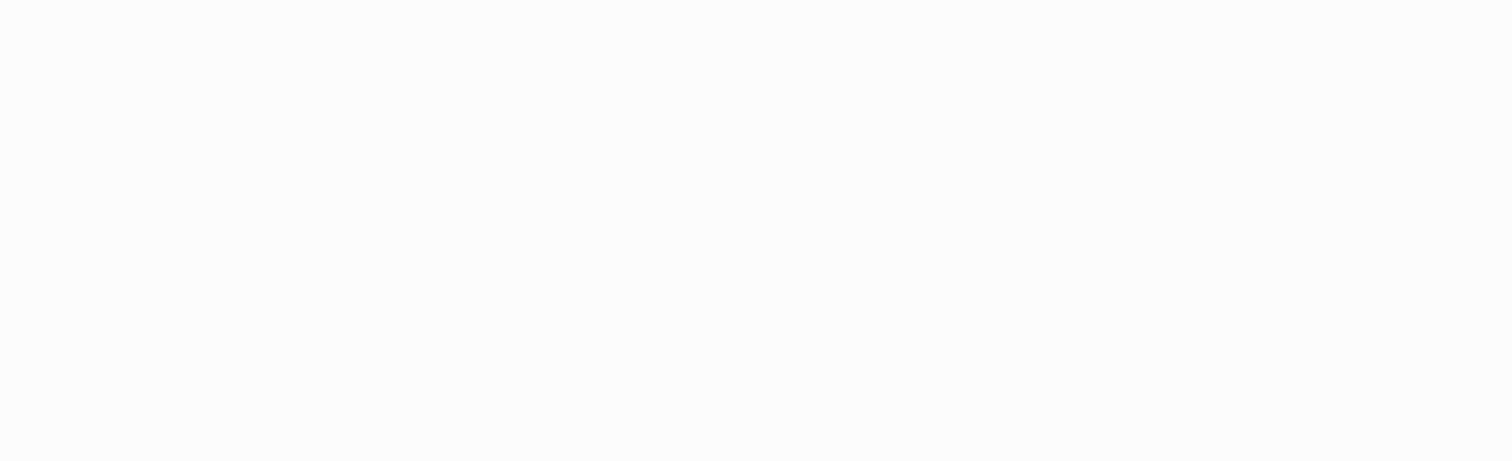 scroll, scrollTop: 0, scrollLeft: 0, axis: both 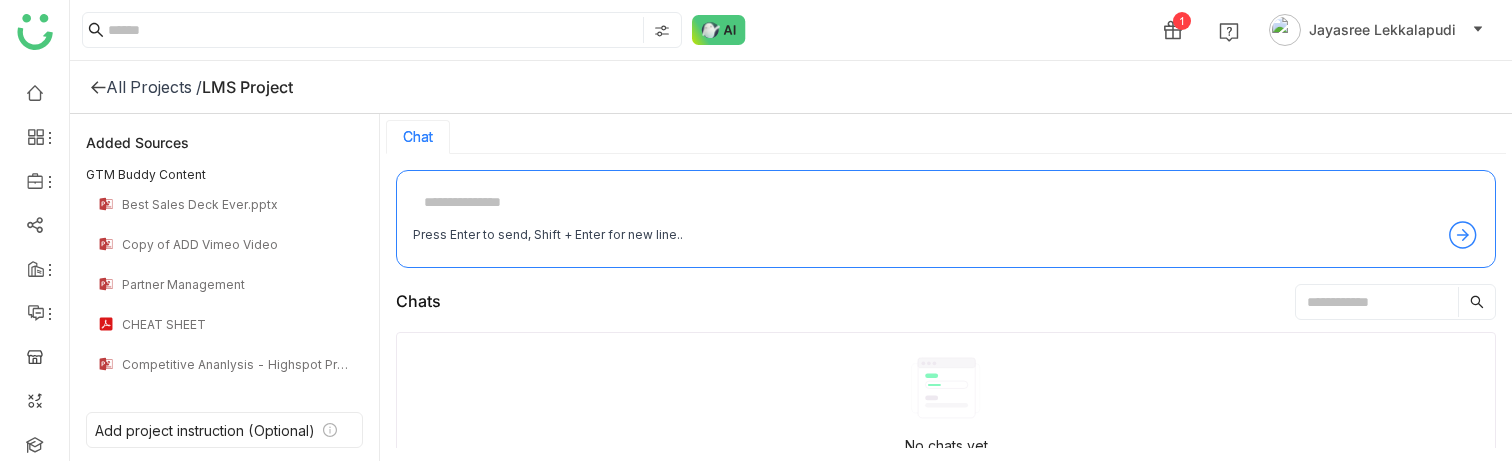 click on "All Projects /    LMS Project" 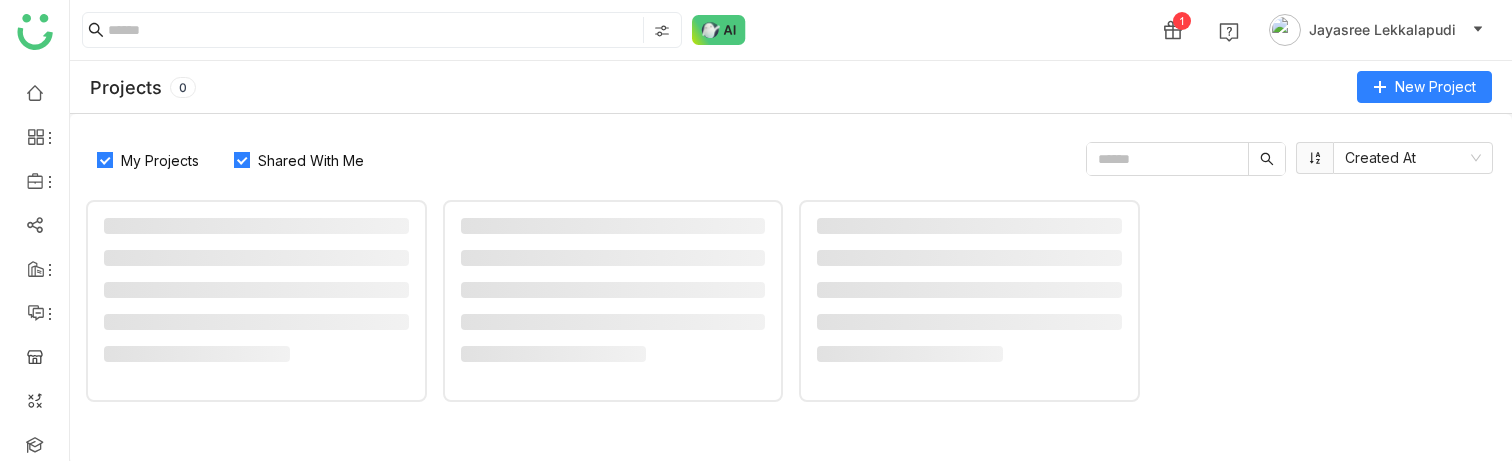 click on "Projects" 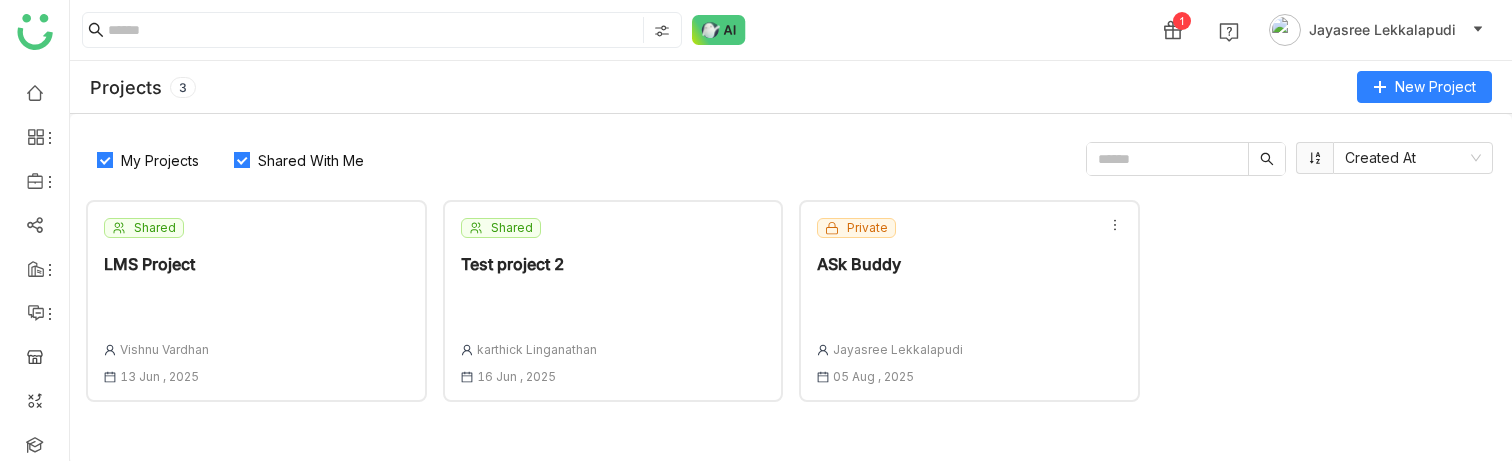 click on "Private  ASk Buddy  [FIRST] [LAST] [DD] [MMM] , [YYYY]" 